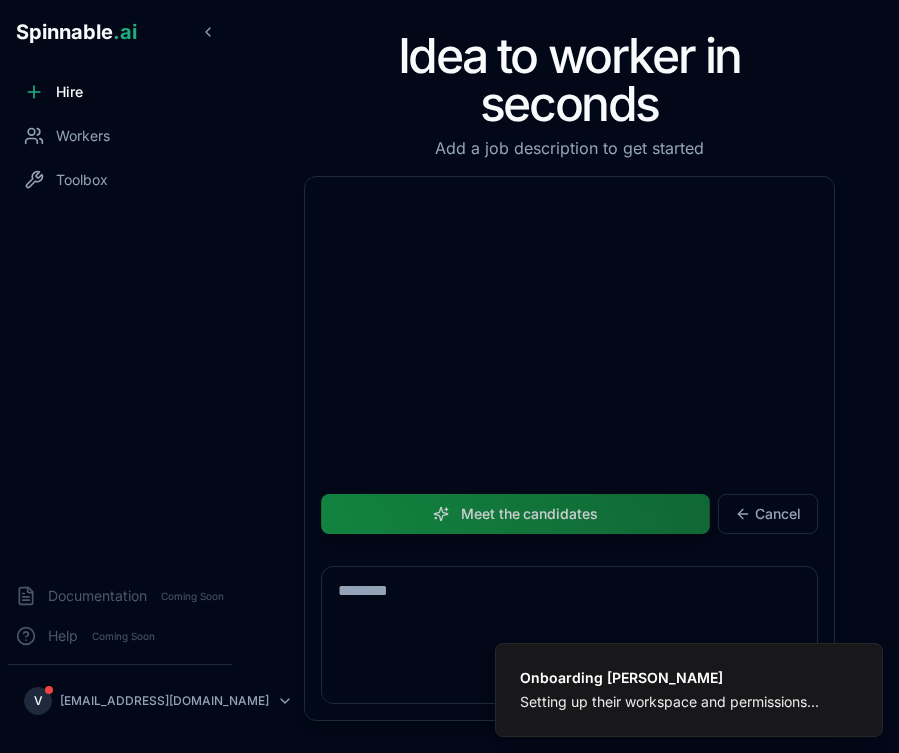scroll, scrollTop: 0, scrollLeft: 0, axis: both 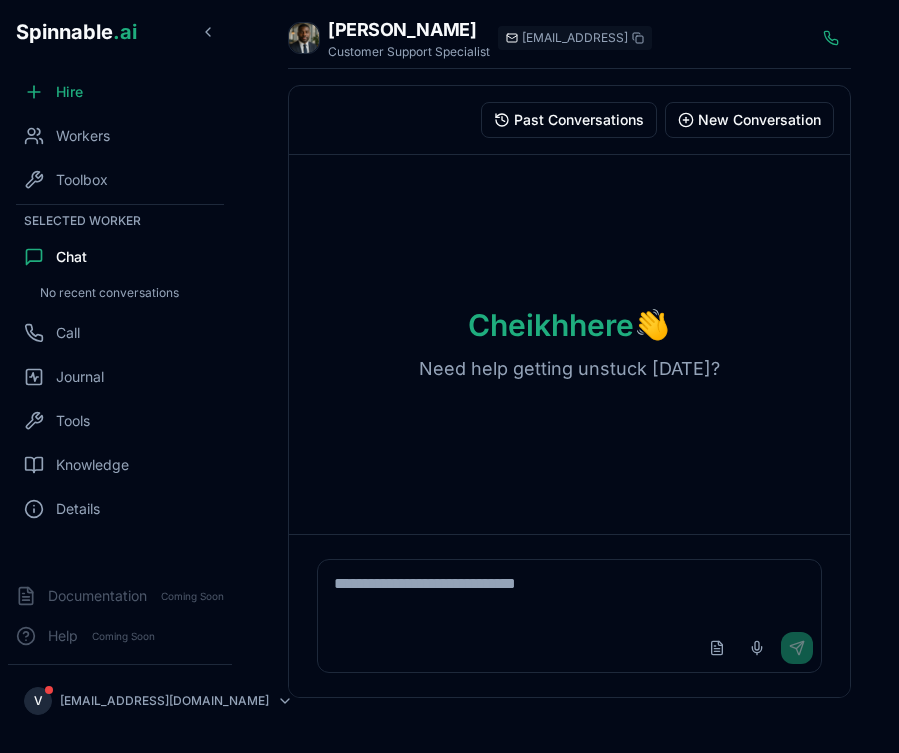 click on "[PERSON_NAME]  here  👋 Need help getting unstuck [DATE]?" at bounding box center [569, 344] 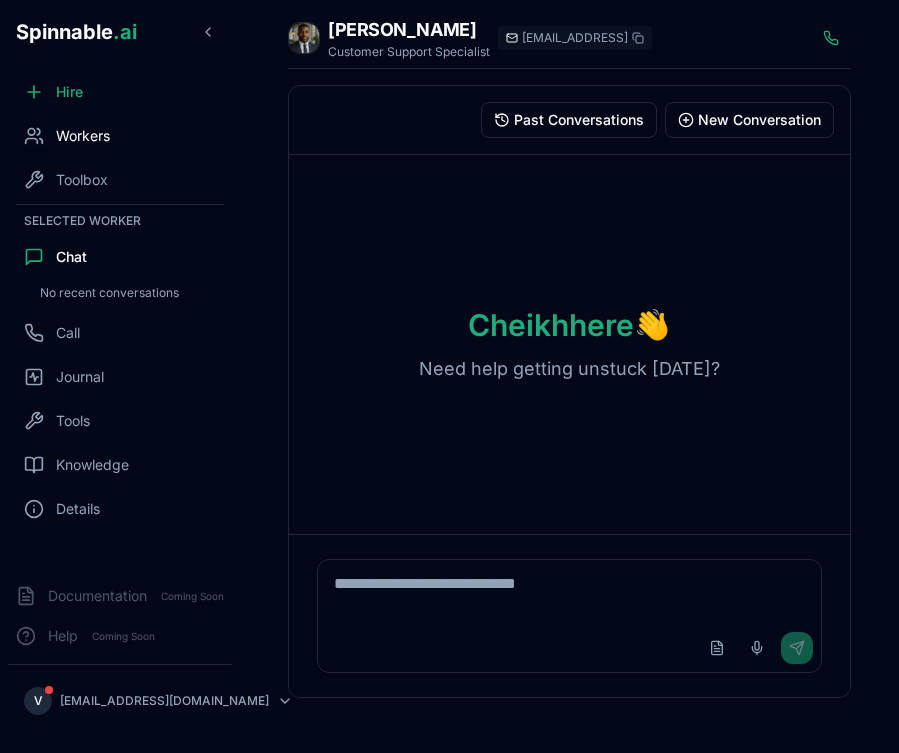click on "Workers" at bounding box center (120, 136) 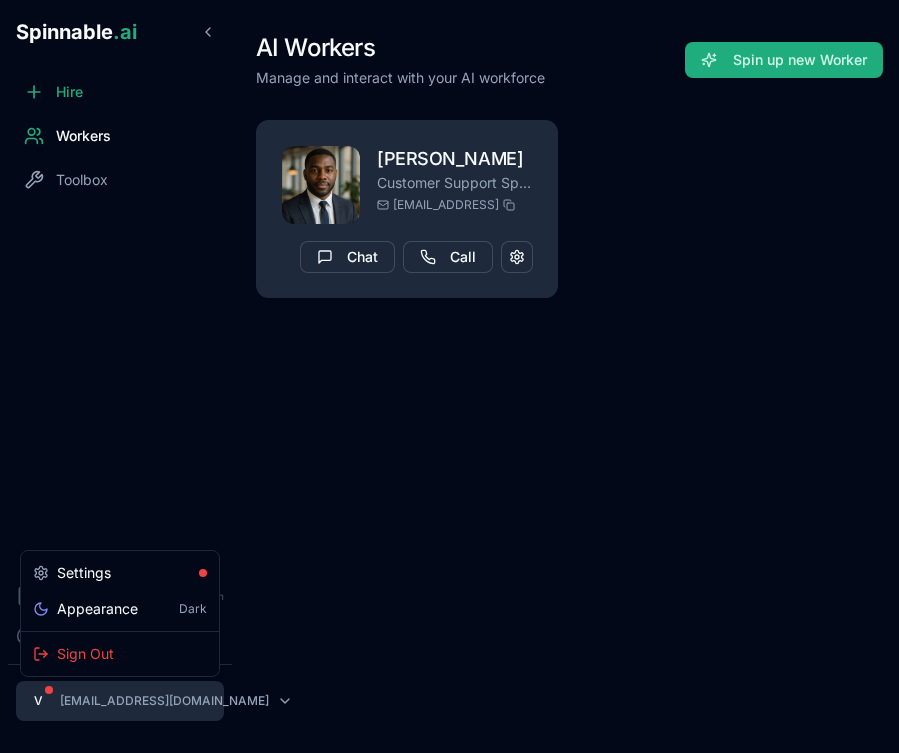 click on "Spinnable .ai Hire Workers Toolbox Documentation Coming Soon Help Coming Soon V velhocaceticoburro@gmail.com AI Workers Manage and interact with your AI workforce Spin up new Worker Cheikh Boateng Customer Support Specialist cheikh.boateng@getspinnable.ai Respond to customer queries professionally while ensuring high customer satisfaction and escalating when necessary. Tools: Google Calendar • LinkedIn Chat Call
Settings Appearance Dark Sign Out" at bounding box center (449, 376) 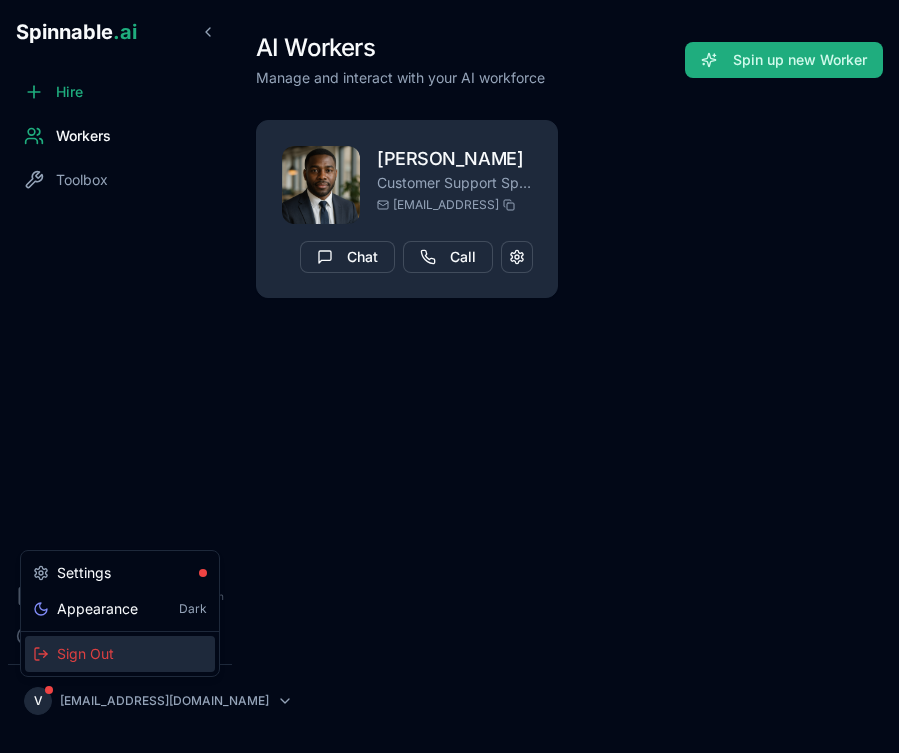 click on "Sign Out" at bounding box center (120, 654) 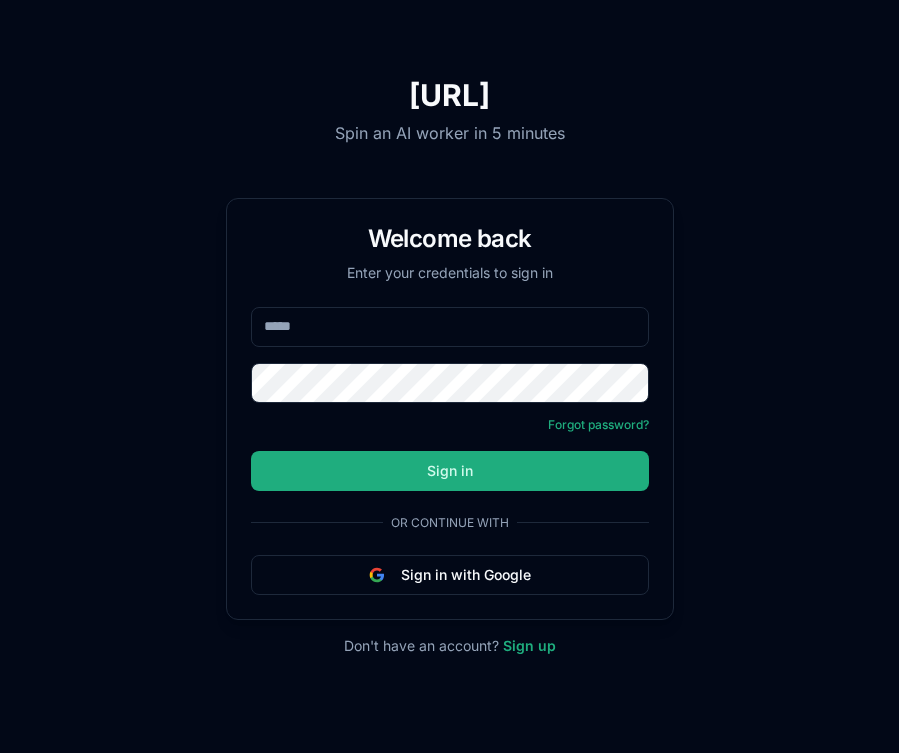 scroll, scrollTop: 0, scrollLeft: 0, axis: both 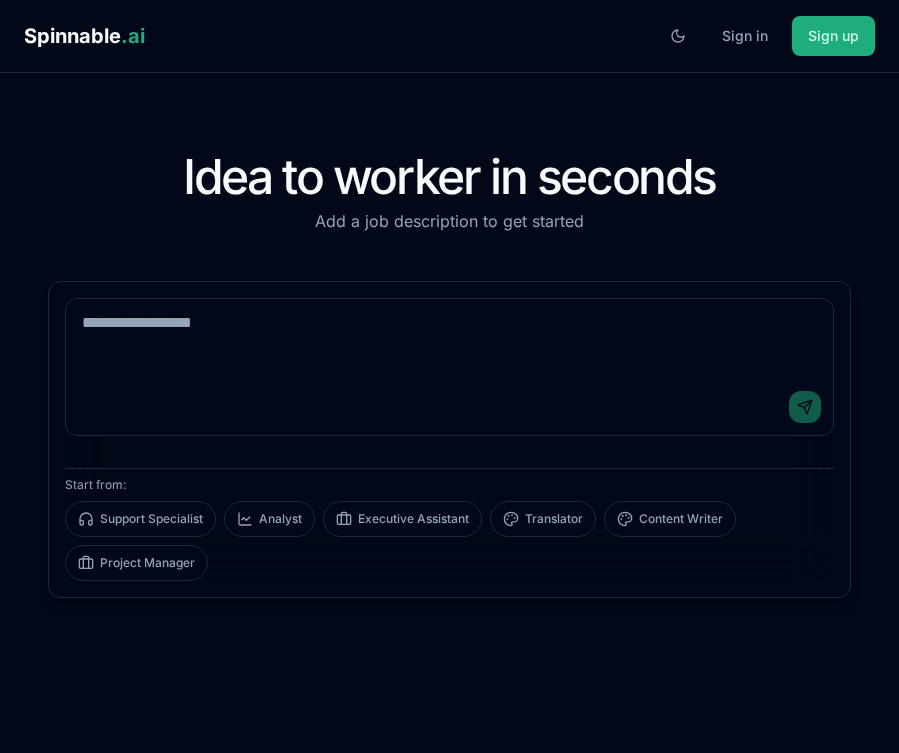 click at bounding box center [449, 339] 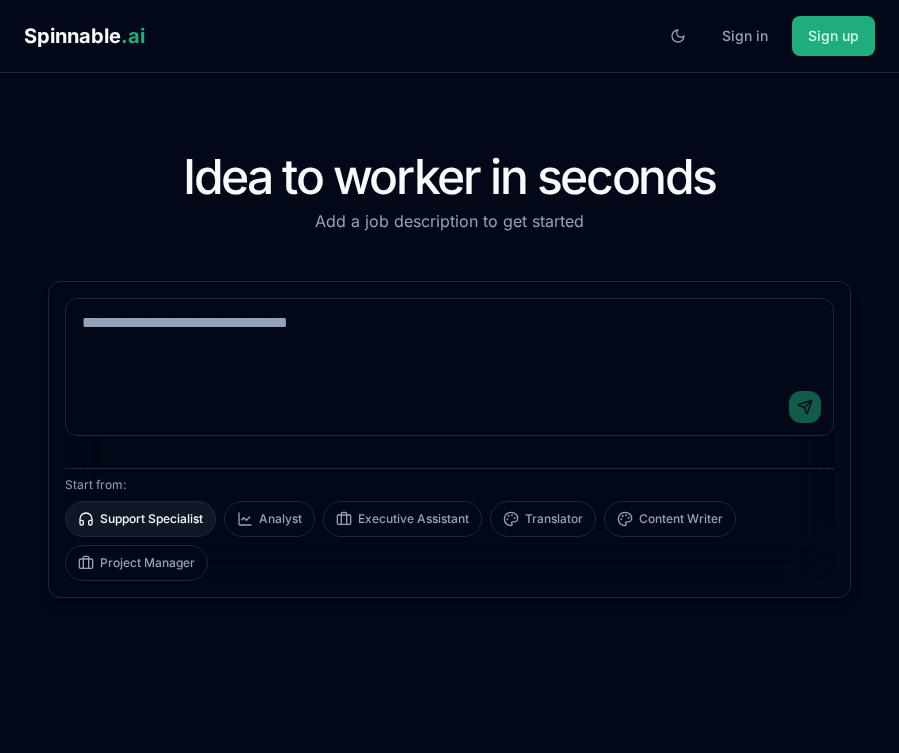 click on "Support Specialist" at bounding box center (140, 519) 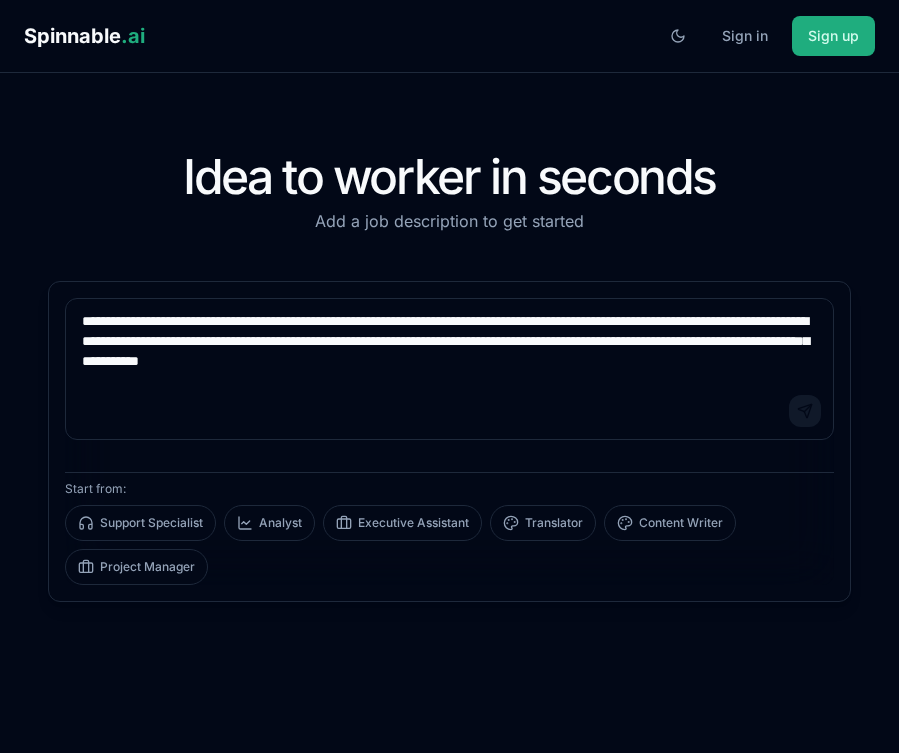click on "Send" at bounding box center (805, 411) 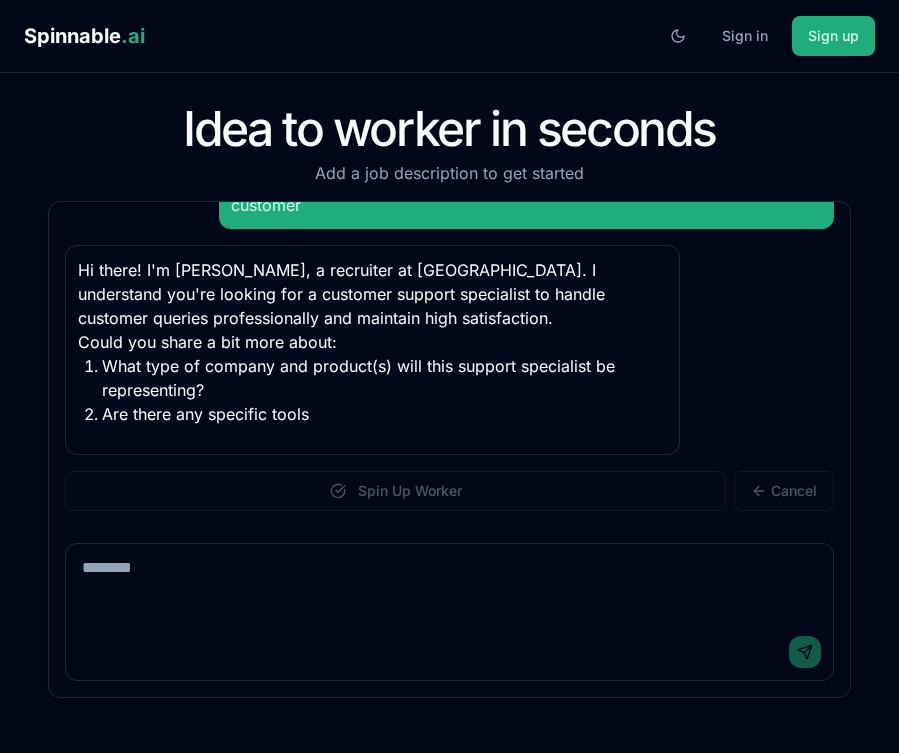 scroll, scrollTop: 157, scrollLeft: 0, axis: vertical 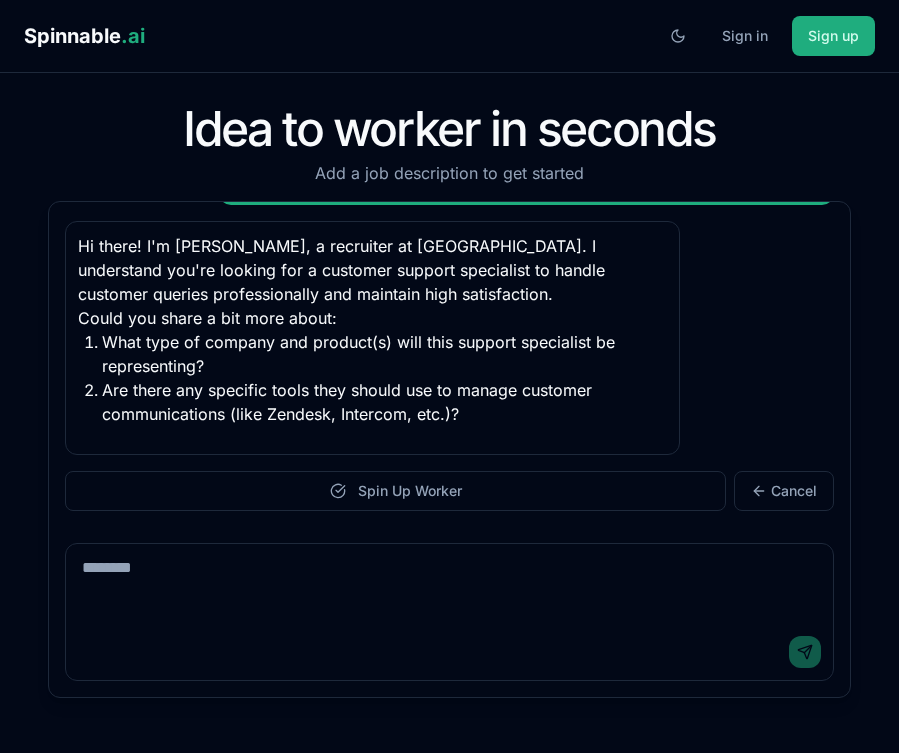 click on "Send" at bounding box center (449, 612) 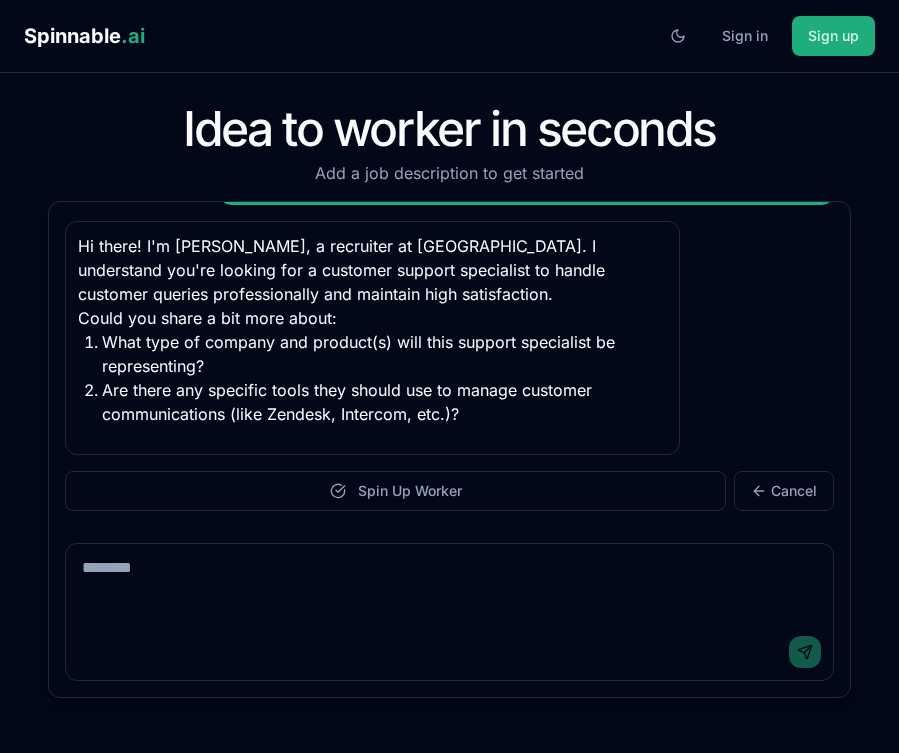 click at bounding box center (449, 584) 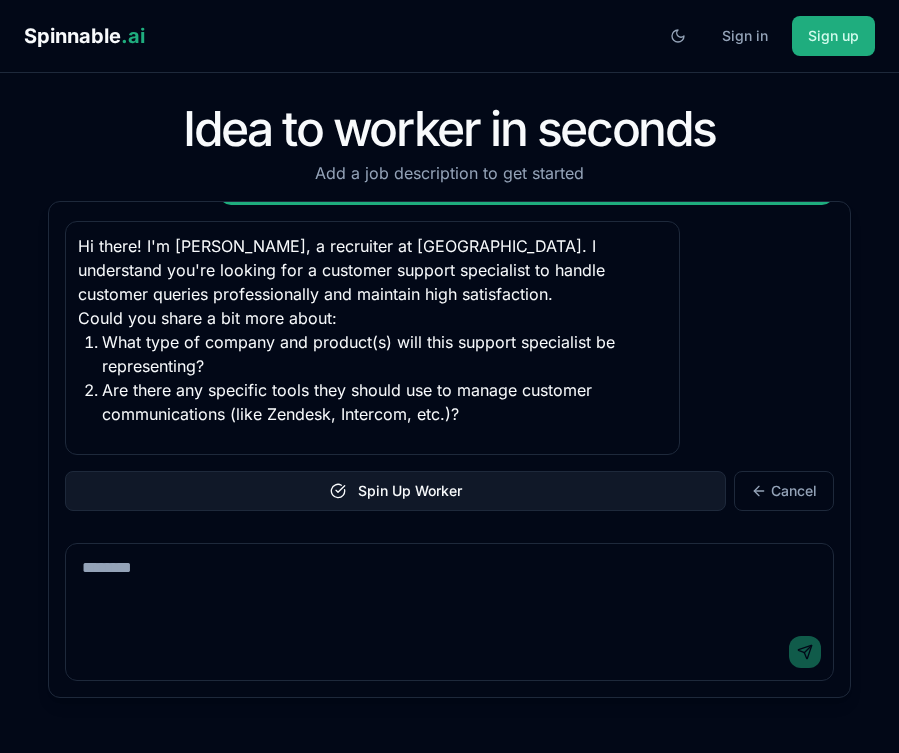 click on "Spin Up Worker" at bounding box center (395, 491) 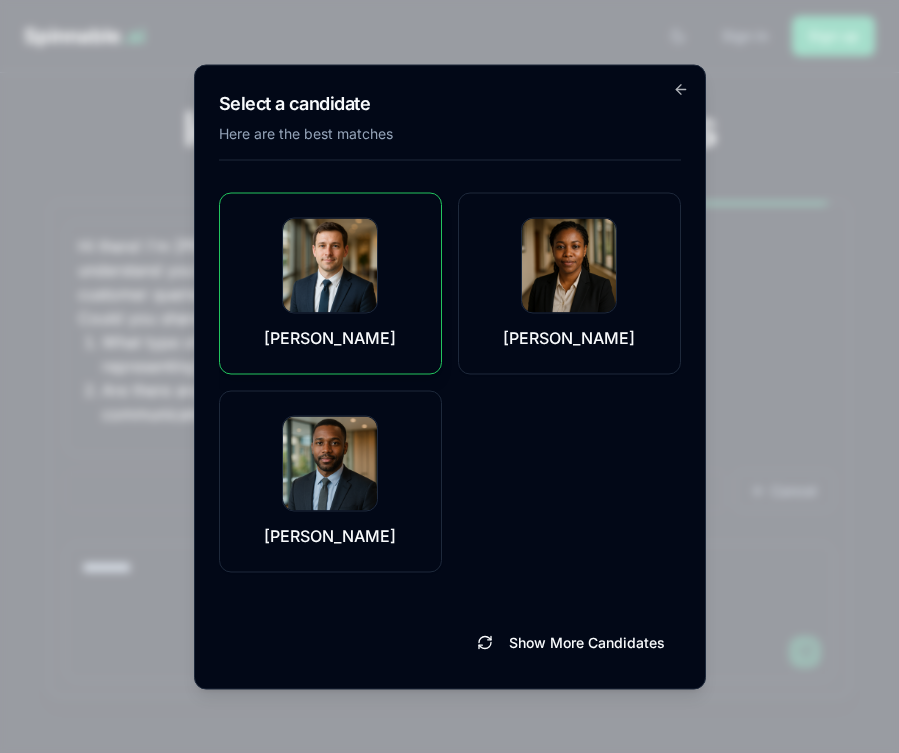 click on "[PERSON_NAME]" at bounding box center (330, 283) 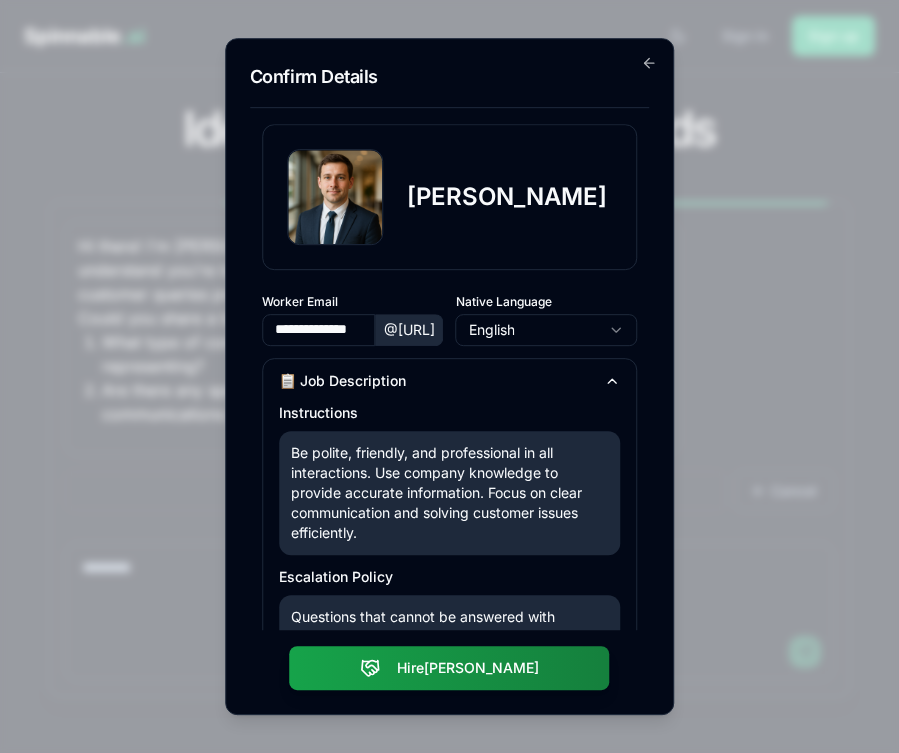 click on "Be polite, friendly, and professional in all interactions. Use company knowledge to provide accurate information. Focus on clear communication and solving customer issues efficiently." at bounding box center (450, 493) 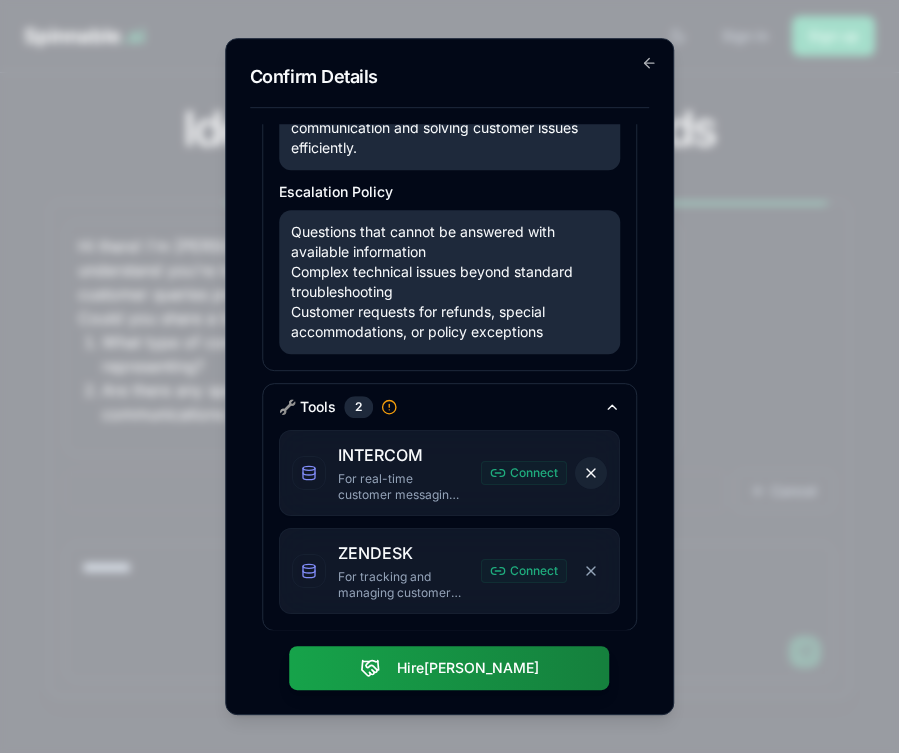 click on "Remove  INTERCOM" at bounding box center (591, 473) 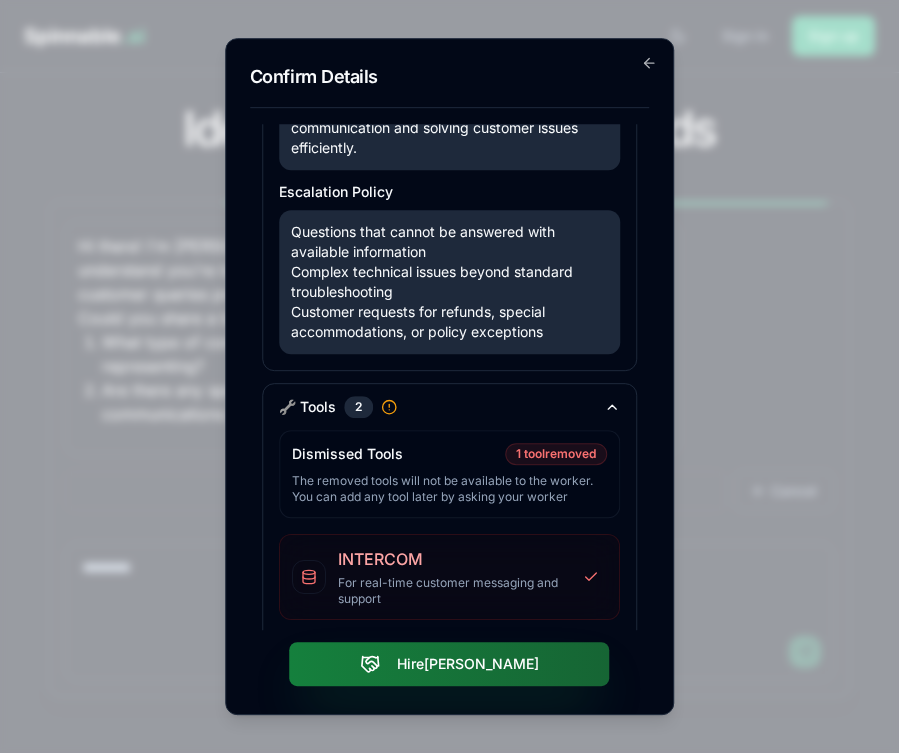 click on "Hire  [PERSON_NAME]" at bounding box center (450, 664) 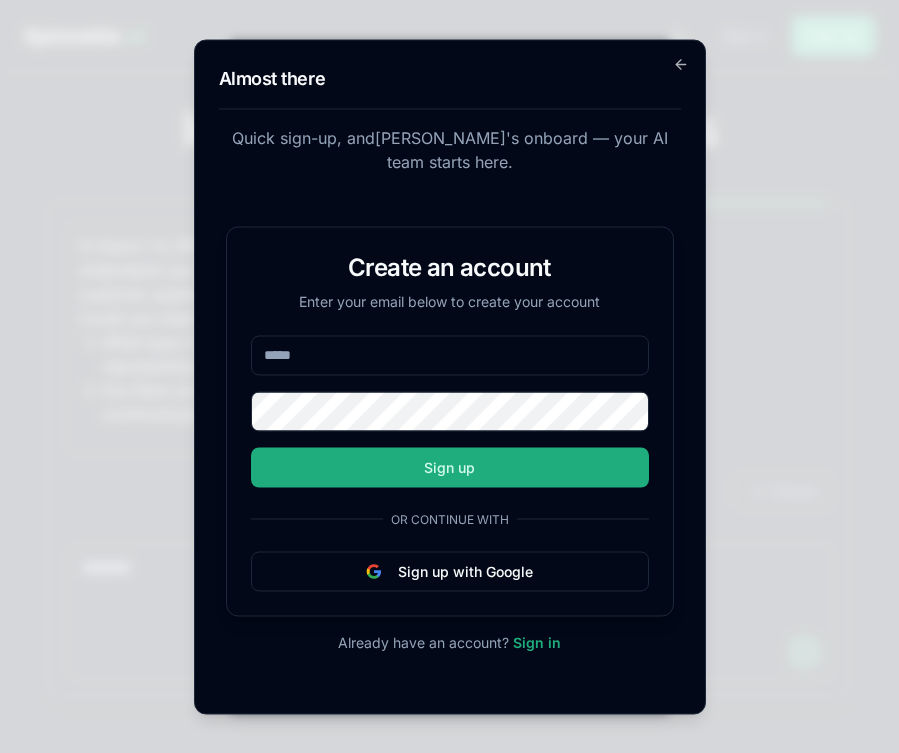 click at bounding box center (450, 355) 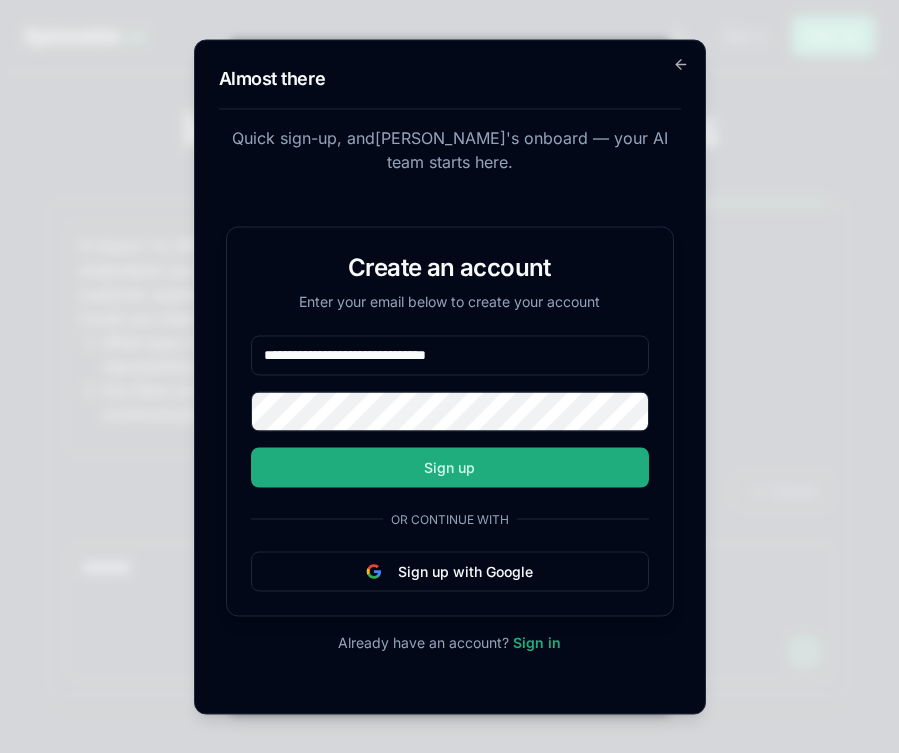 type on "**********" 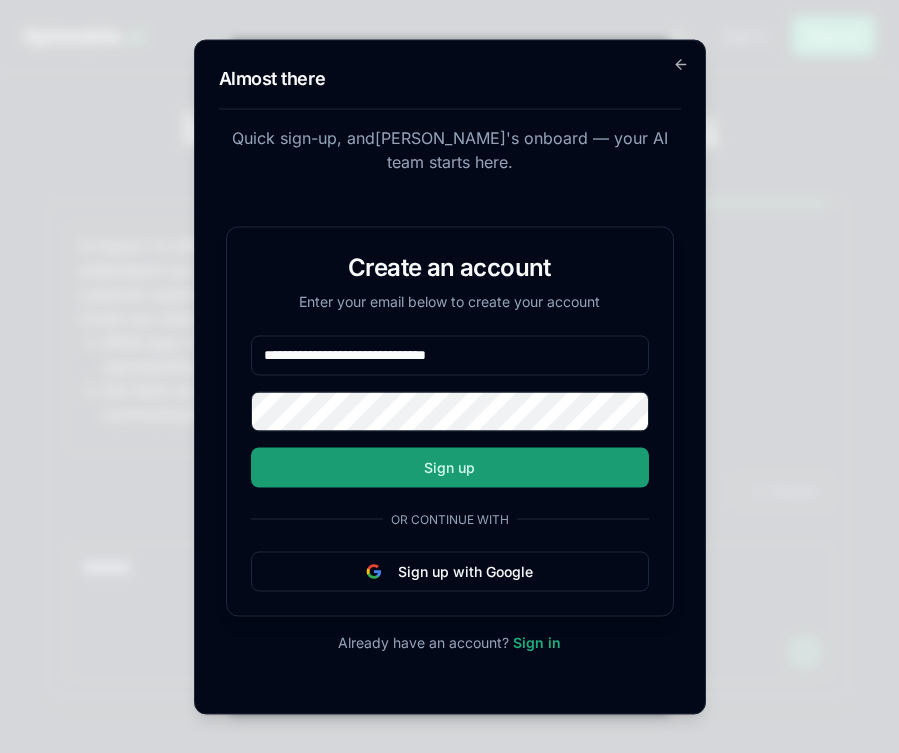 click on "Sign up" at bounding box center [450, 467] 